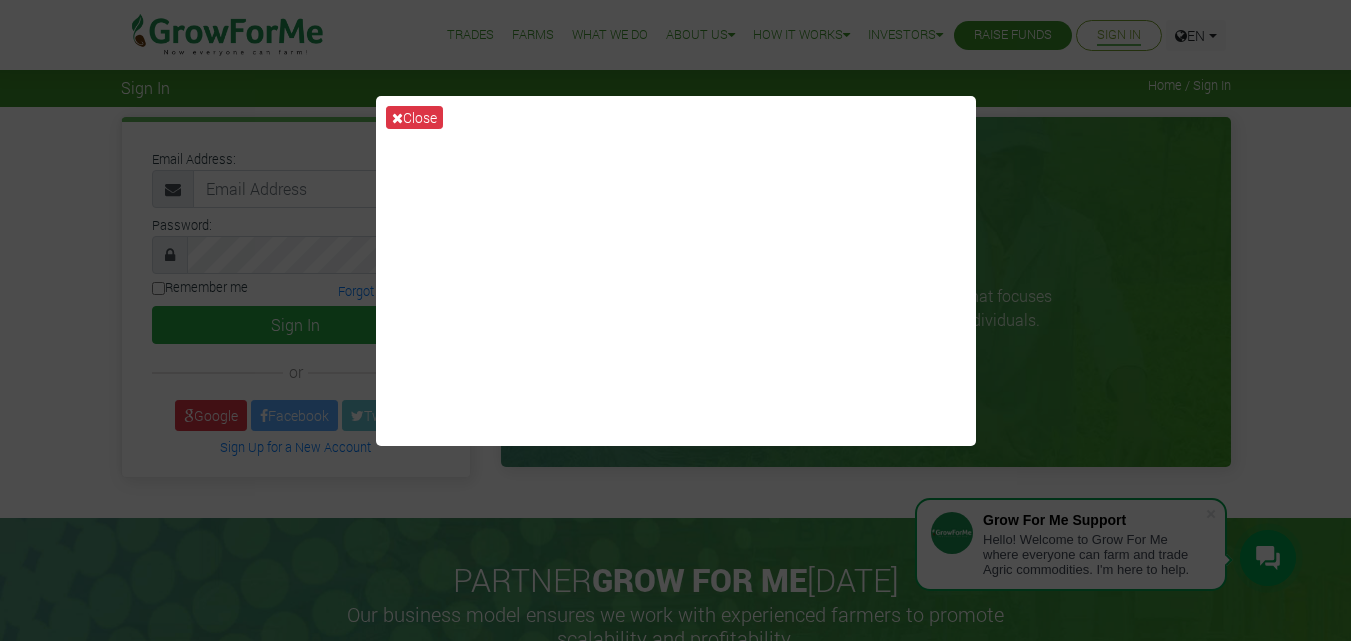scroll, scrollTop: 0, scrollLeft: 0, axis: both 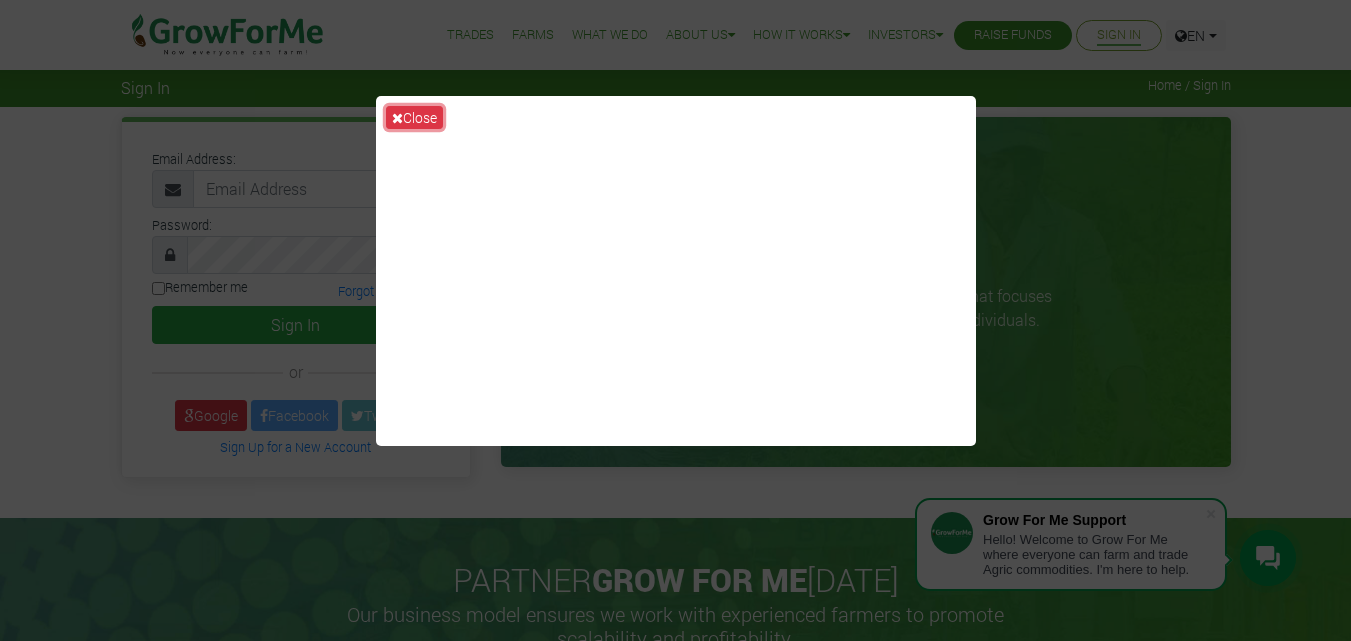 click on "Close" at bounding box center [414, 117] 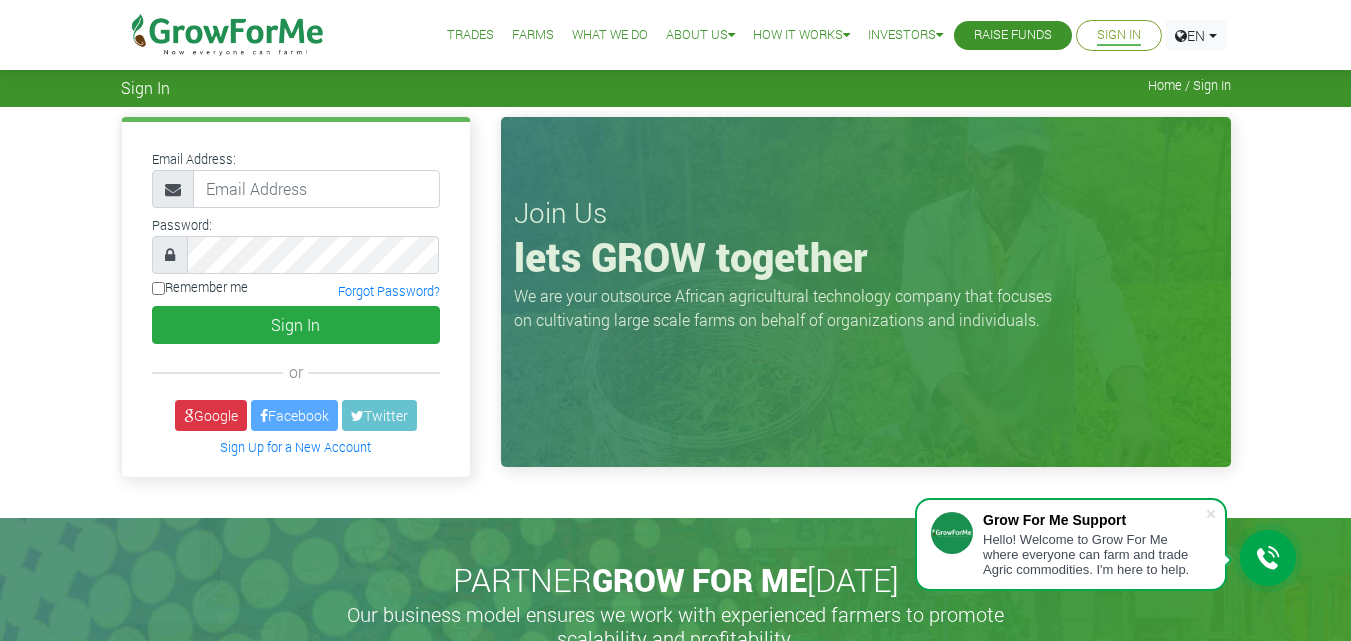 click on "Join Us
lets GROW together
We are your outsource African agricultural technology company that focuses on cultivating large scale farms on behalf of organizations and individuals." at bounding box center [866, 292] 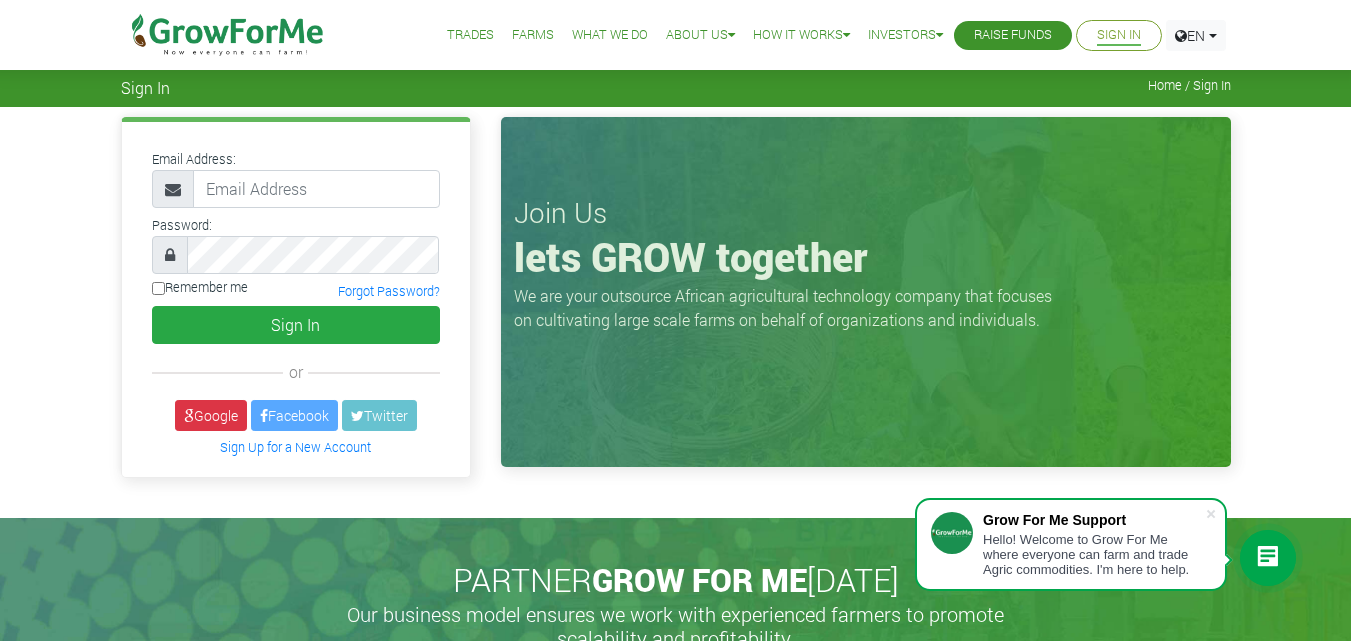 click on "Sign In" at bounding box center [1119, 35] 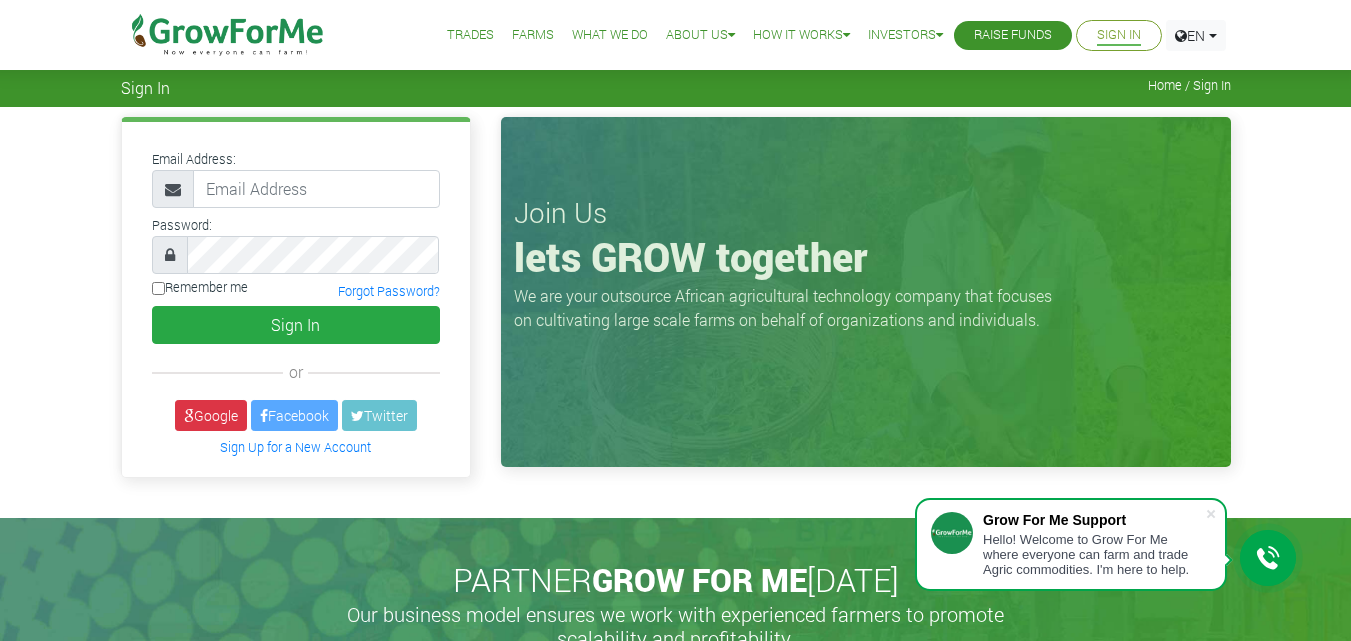 scroll, scrollTop: 0, scrollLeft: 0, axis: both 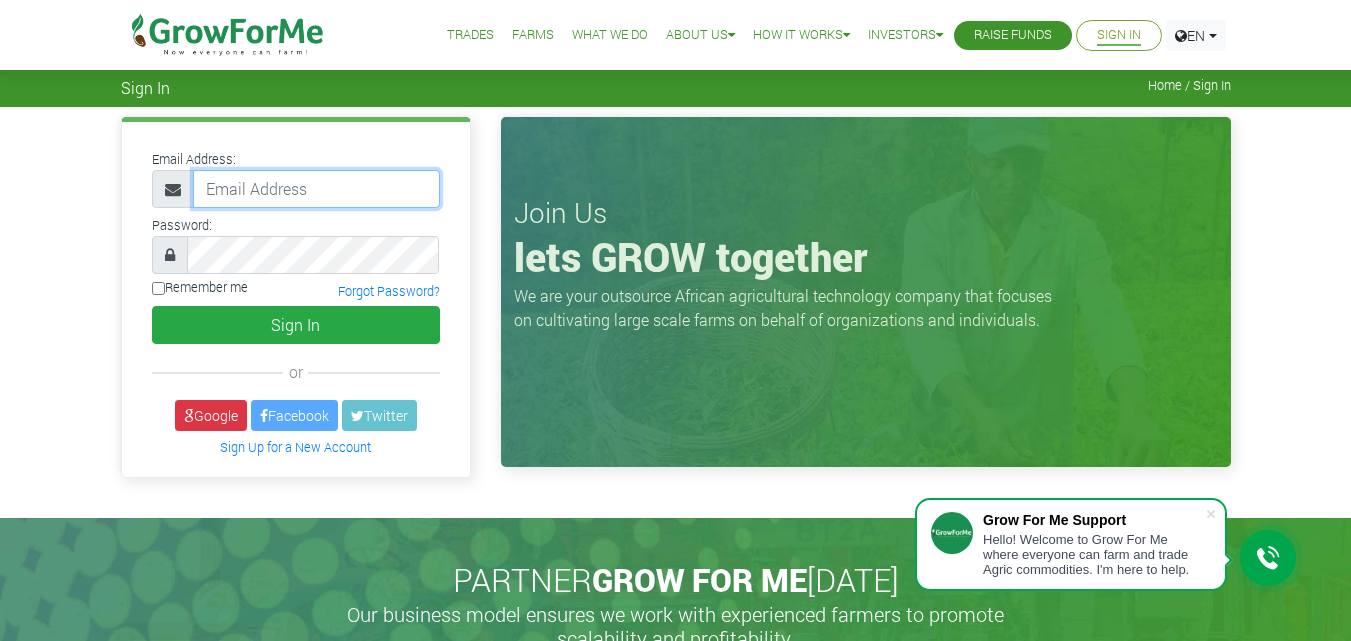 click at bounding box center [316, 189] 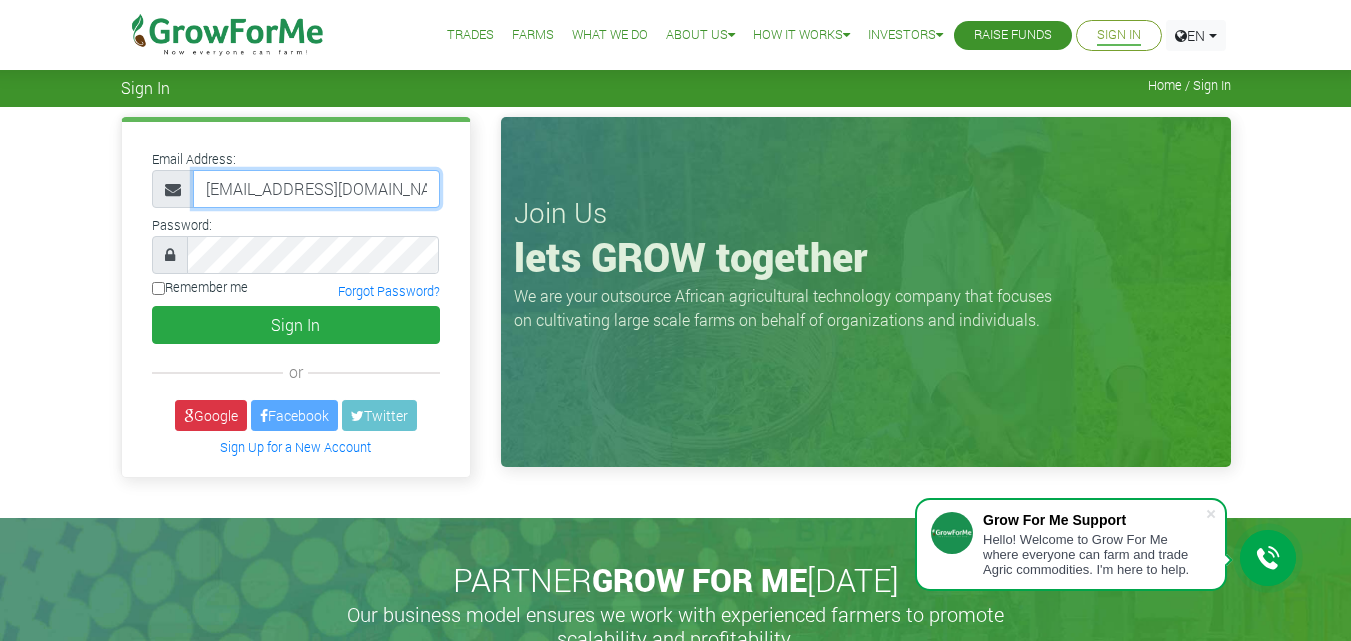 scroll, scrollTop: 0, scrollLeft: 13, axis: horizontal 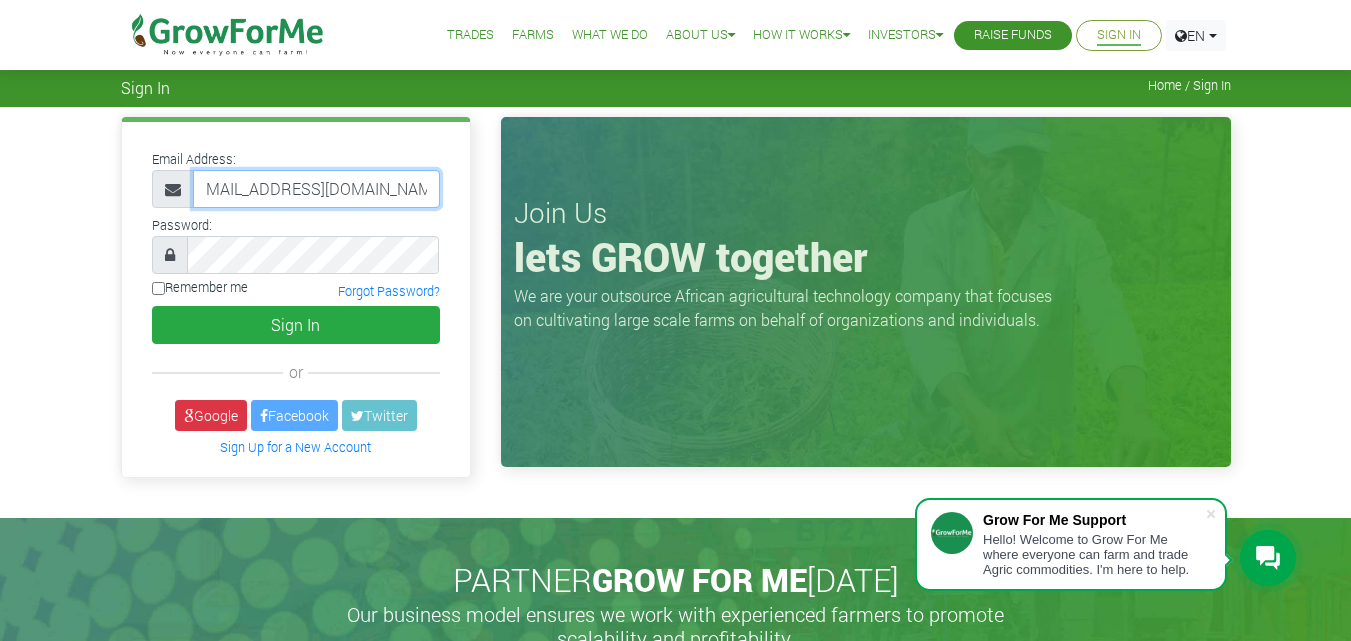 type on "233243683601@growforme.com" 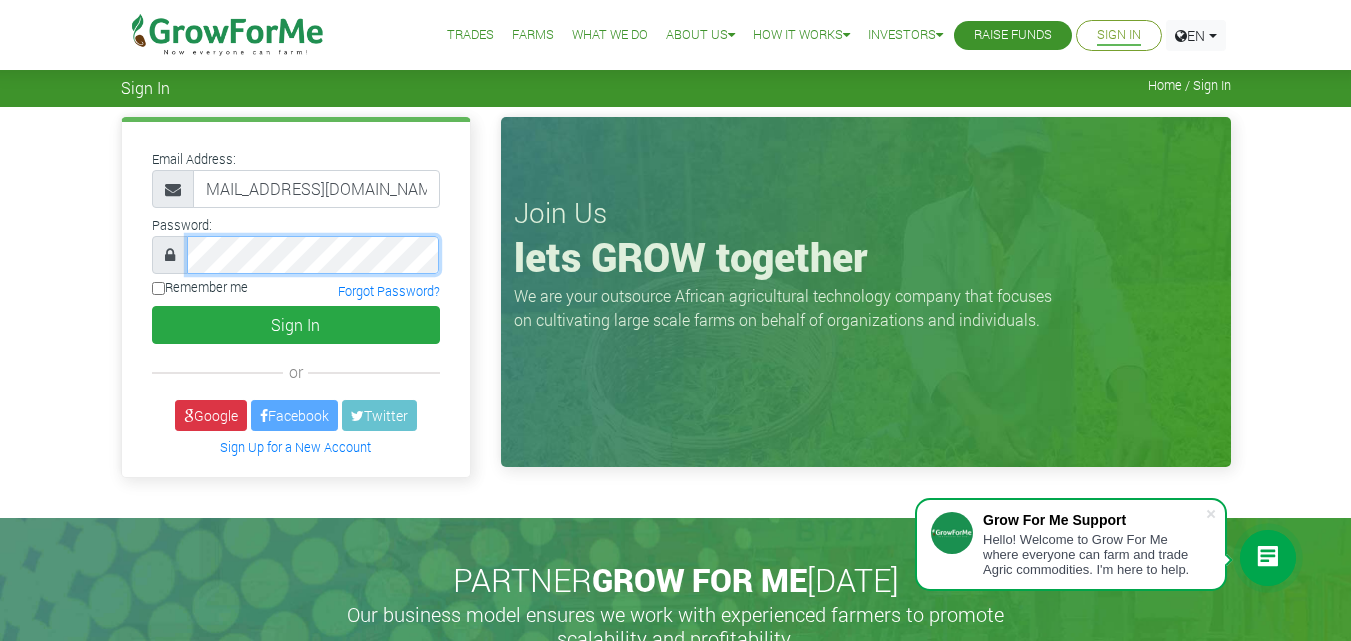 scroll, scrollTop: 0, scrollLeft: 0, axis: both 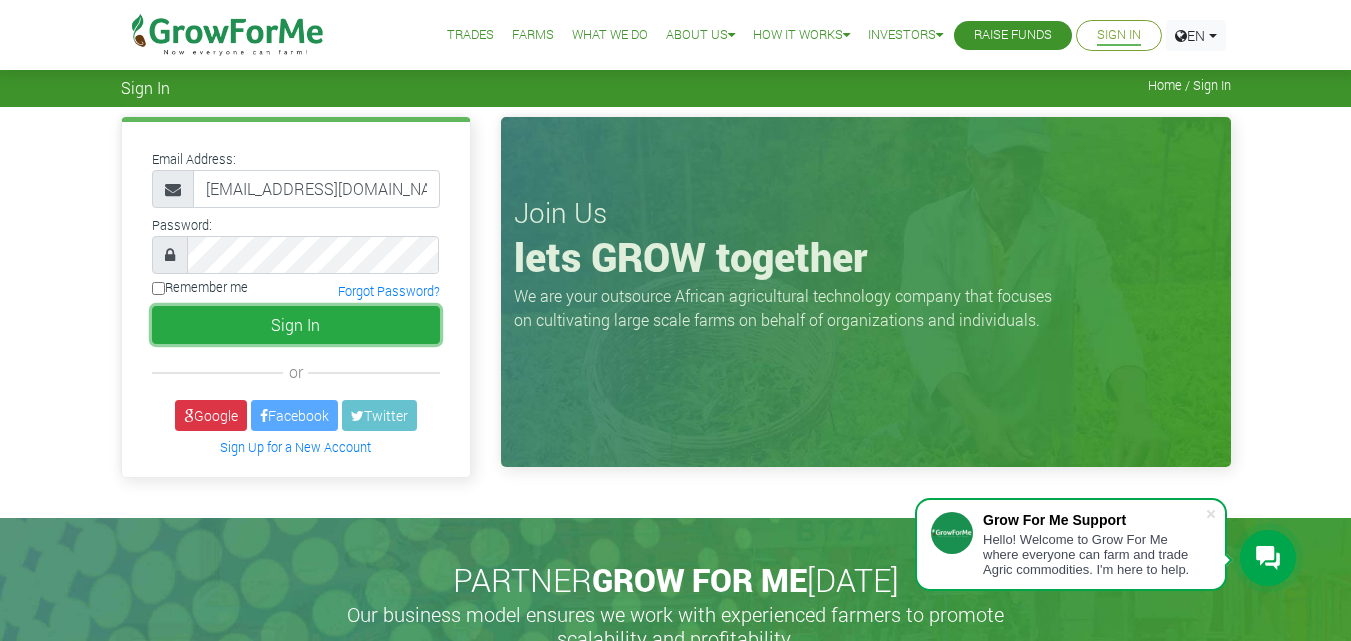 click on "Sign In" at bounding box center [296, 325] 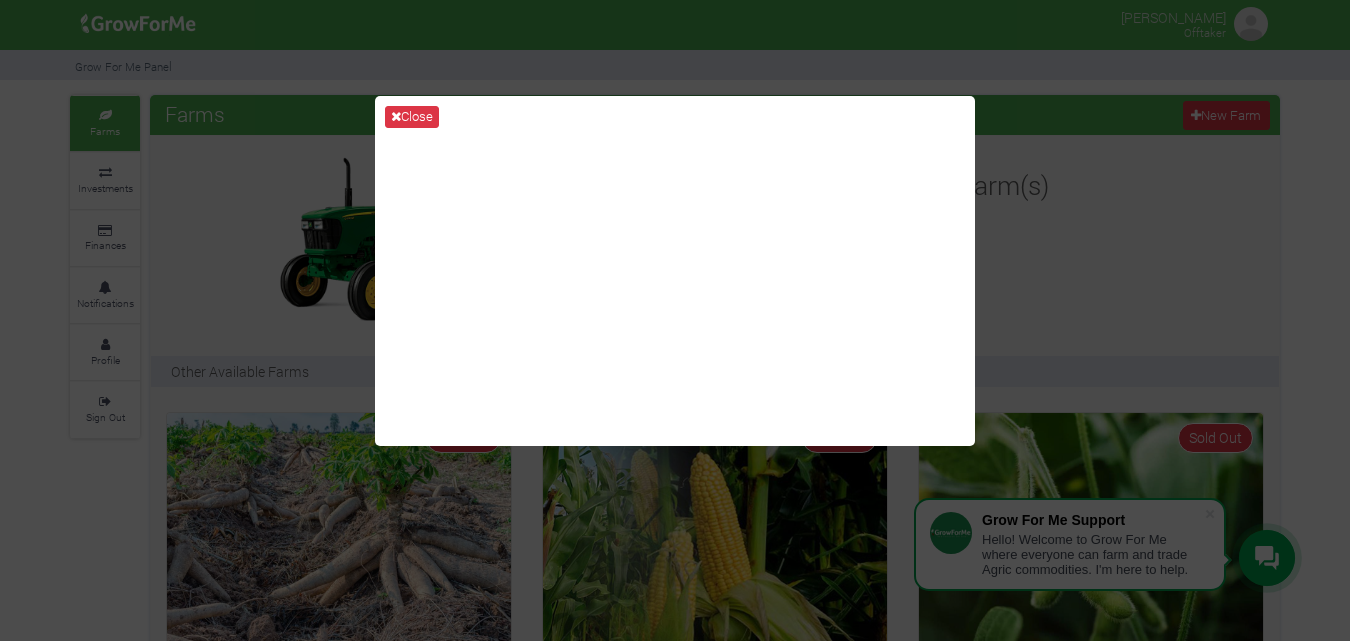scroll, scrollTop: 0, scrollLeft: 0, axis: both 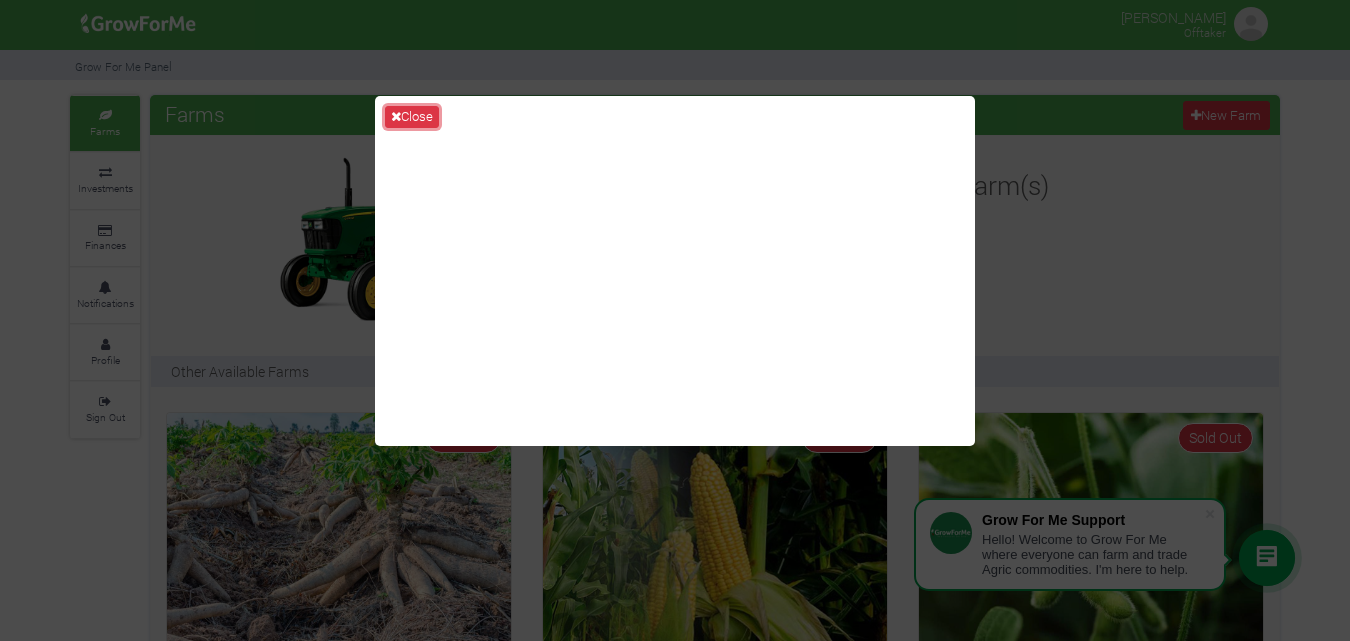 click on "Close" at bounding box center (412, 117) 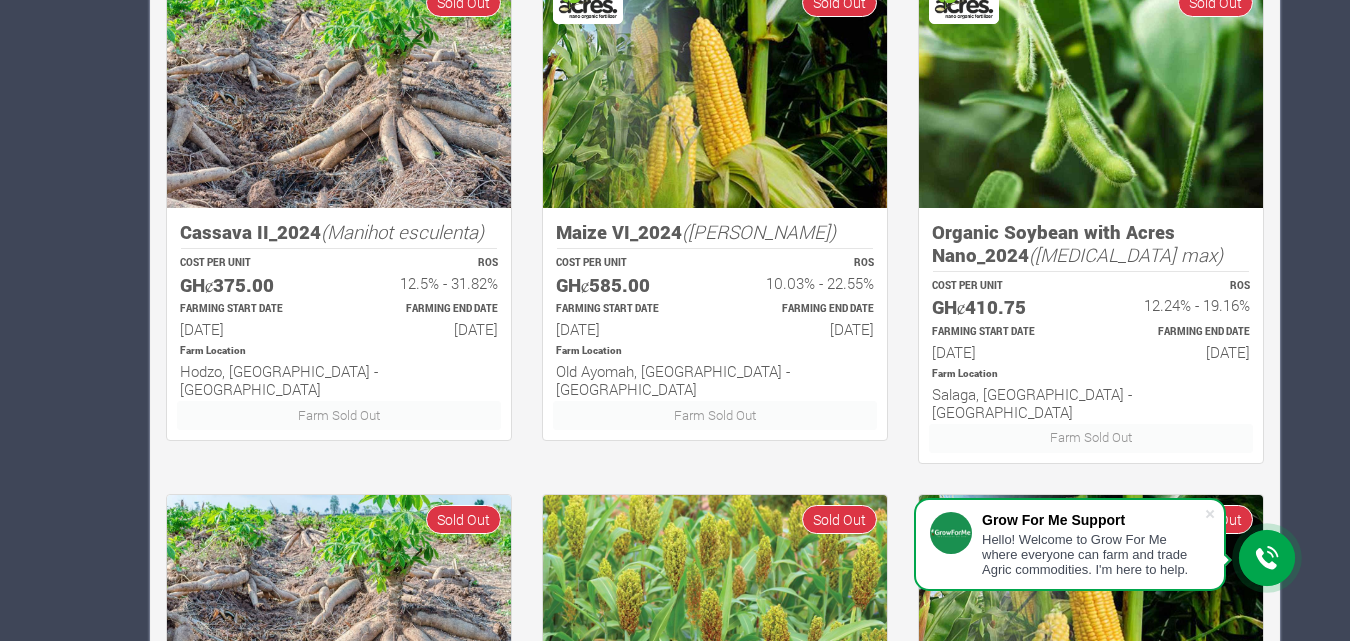 scroll, scrollTop: 954, scrollLeft: 0, axis: vertical 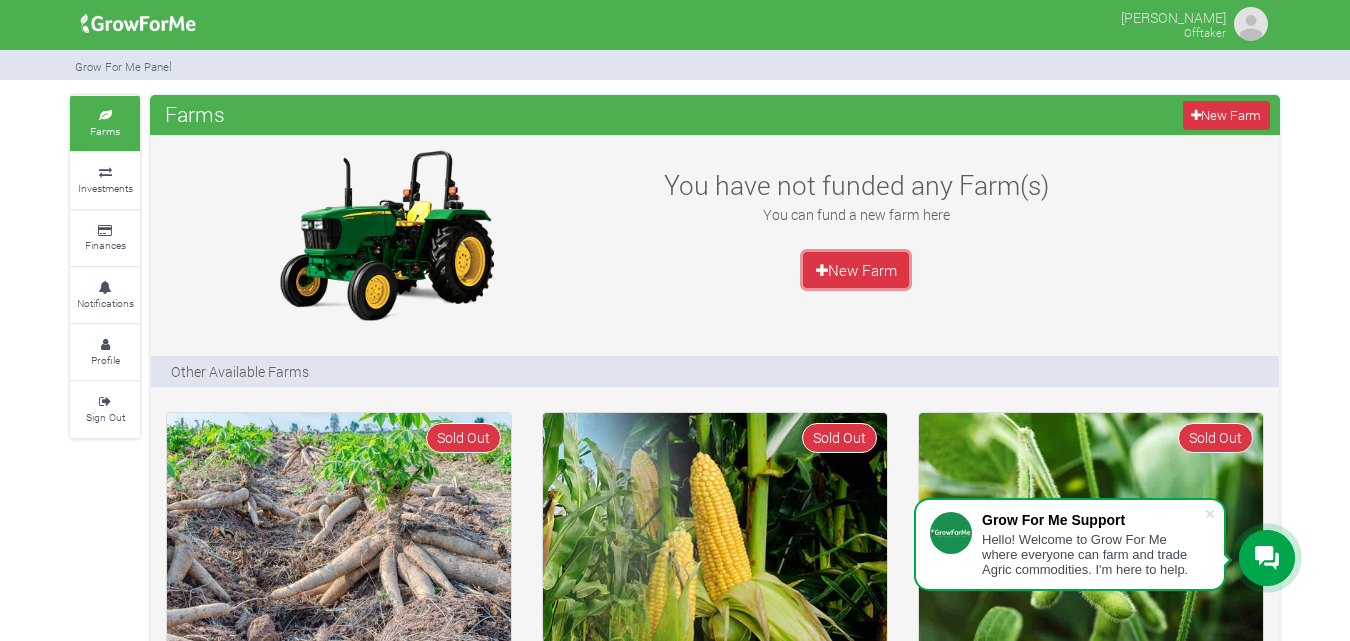 click on "New Farm" at bounding box center [856, 270] 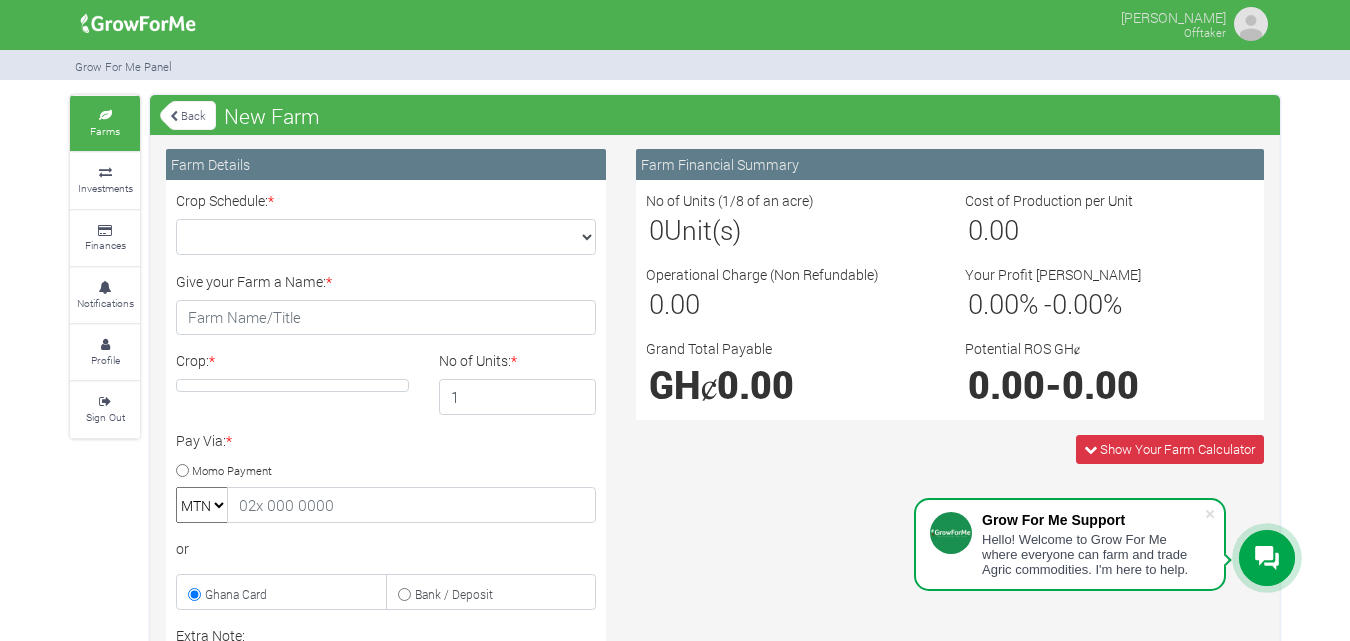 scroll, scrollTop: 0, scrollLeft: 0, axis: both 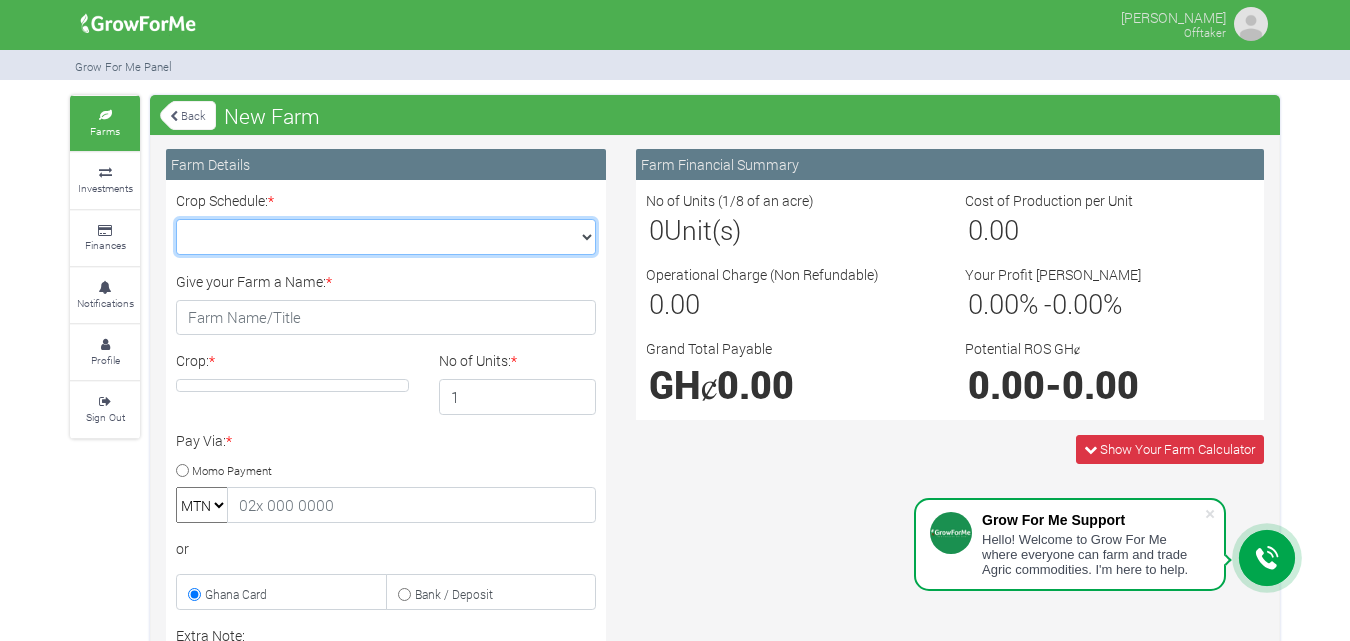 click on "Crop Schedule:  *" at bounding box center (386, 237) 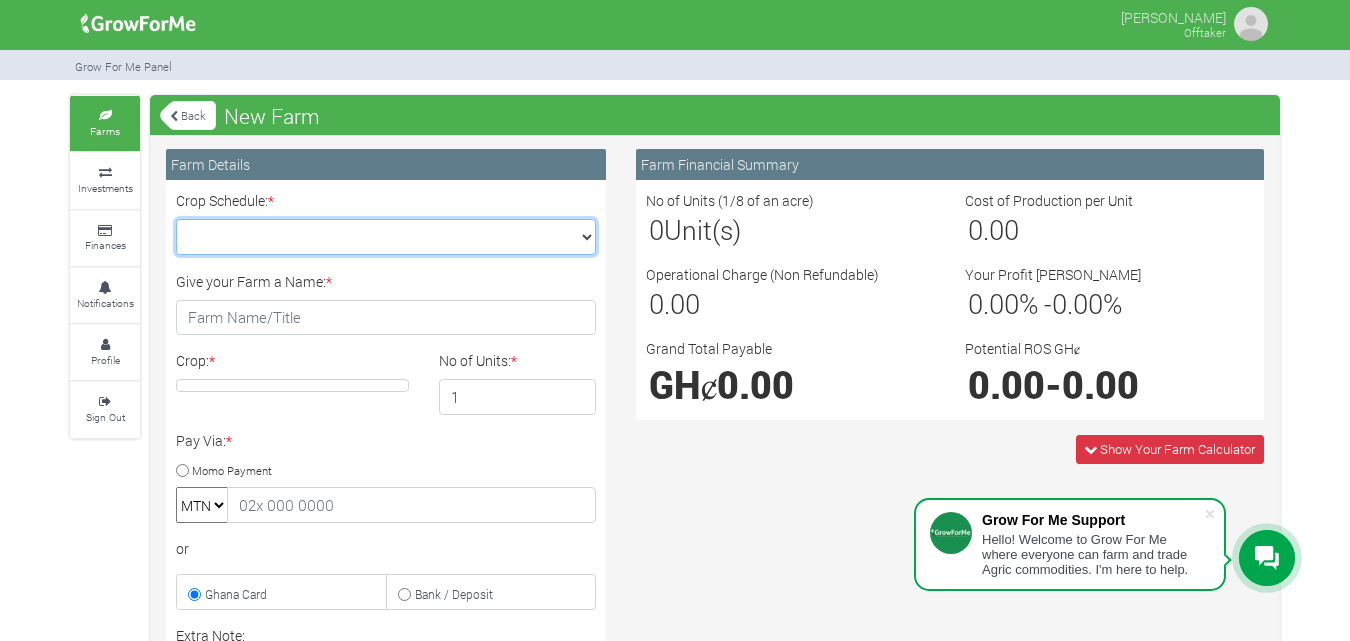 click on "Crop Schedule:  *" at bounding box center (386, 237) 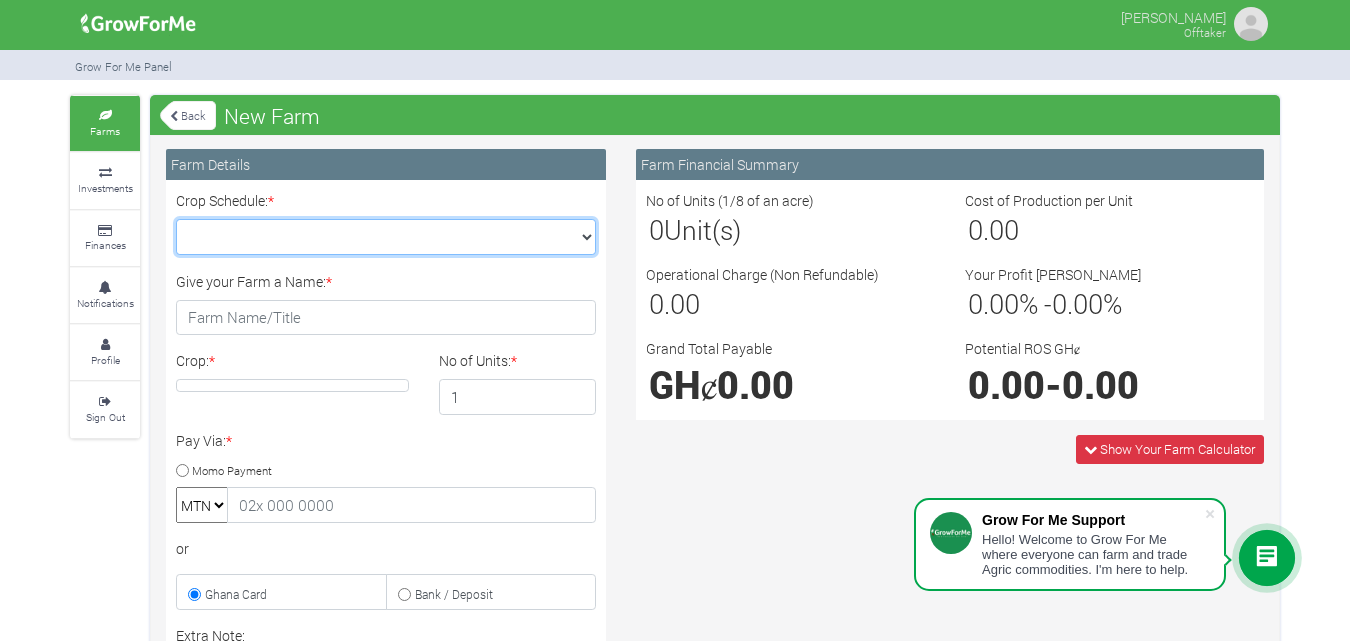 click on "Crop Schedule:  *" at bounding box center (386, 237) 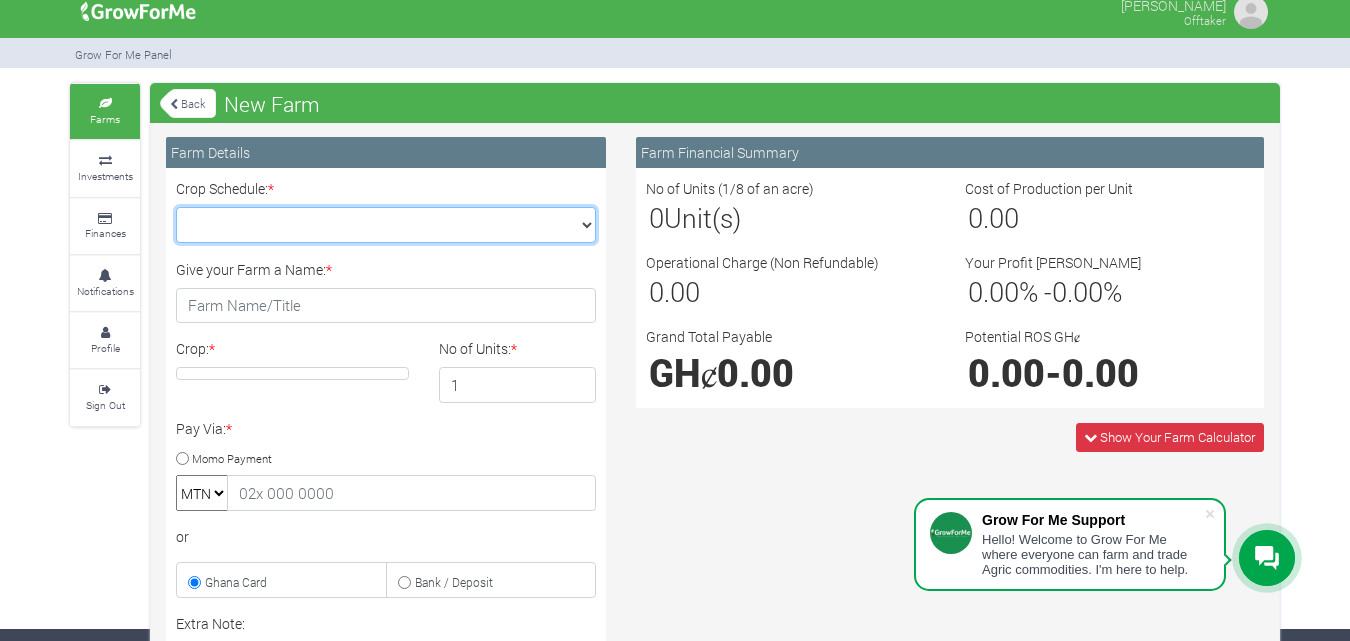 scroll, scrollTop: 0, scrollLeft: 0, axis: both 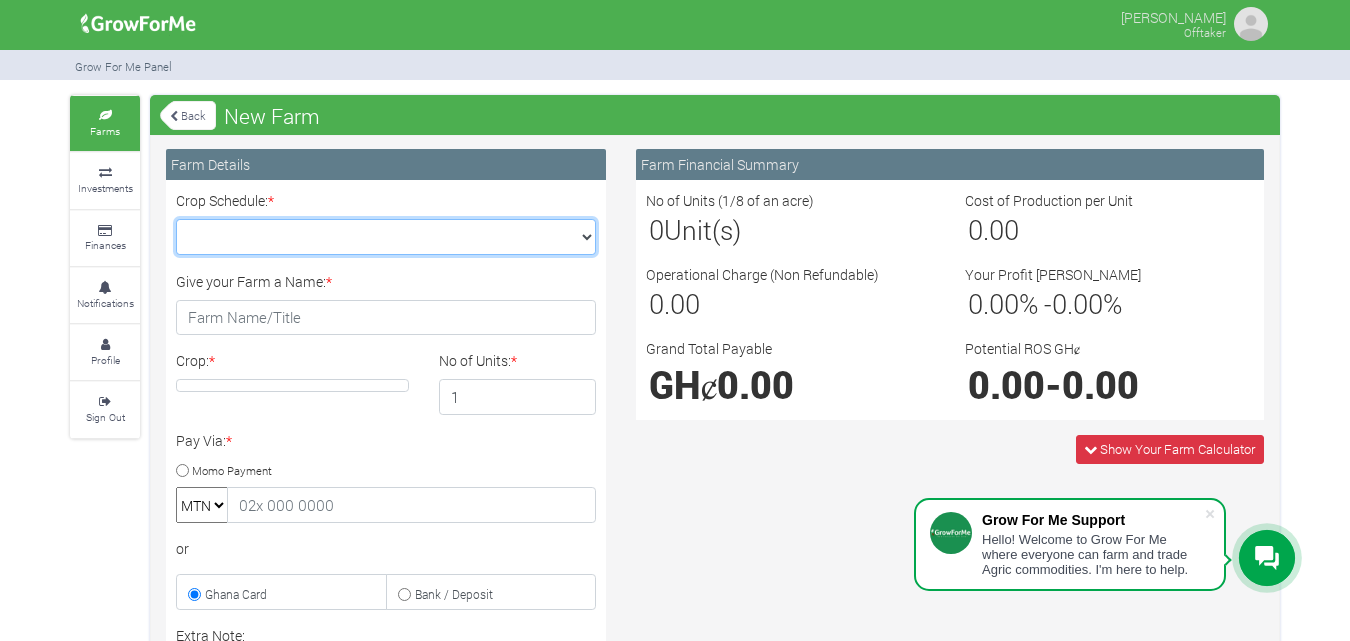 click on "Crop Schedule:  *" at bounding box center [386, 237] 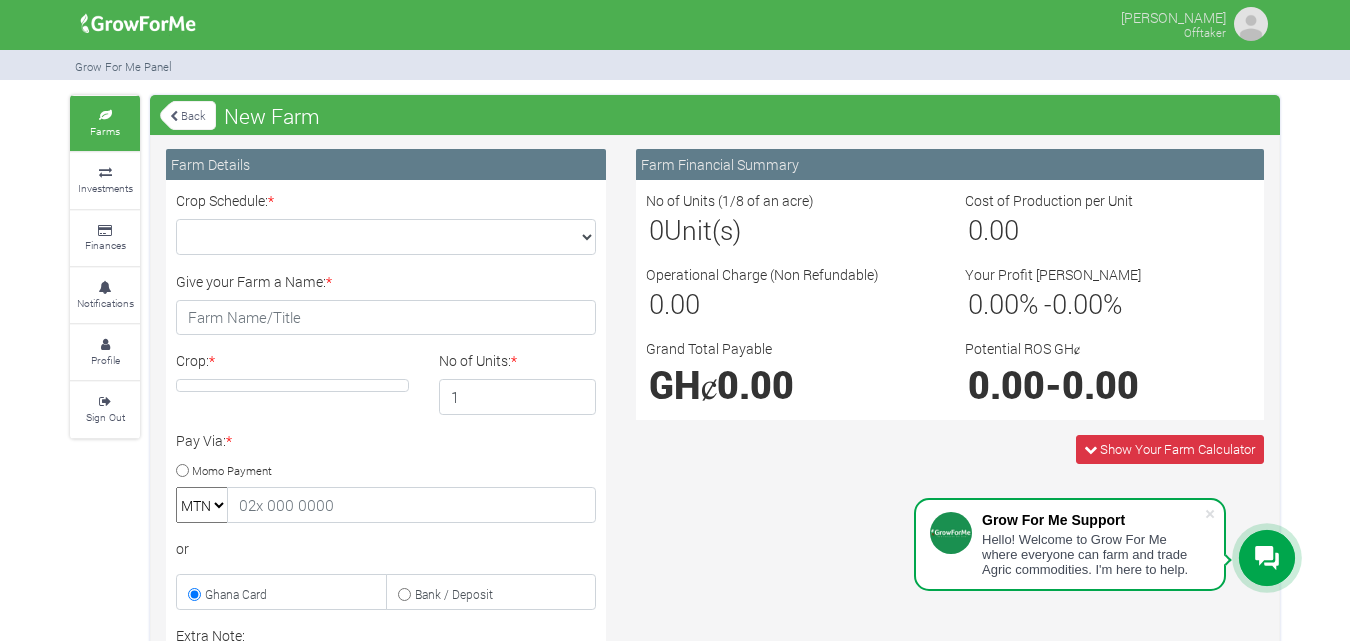 click at bounding box center (105, 173) 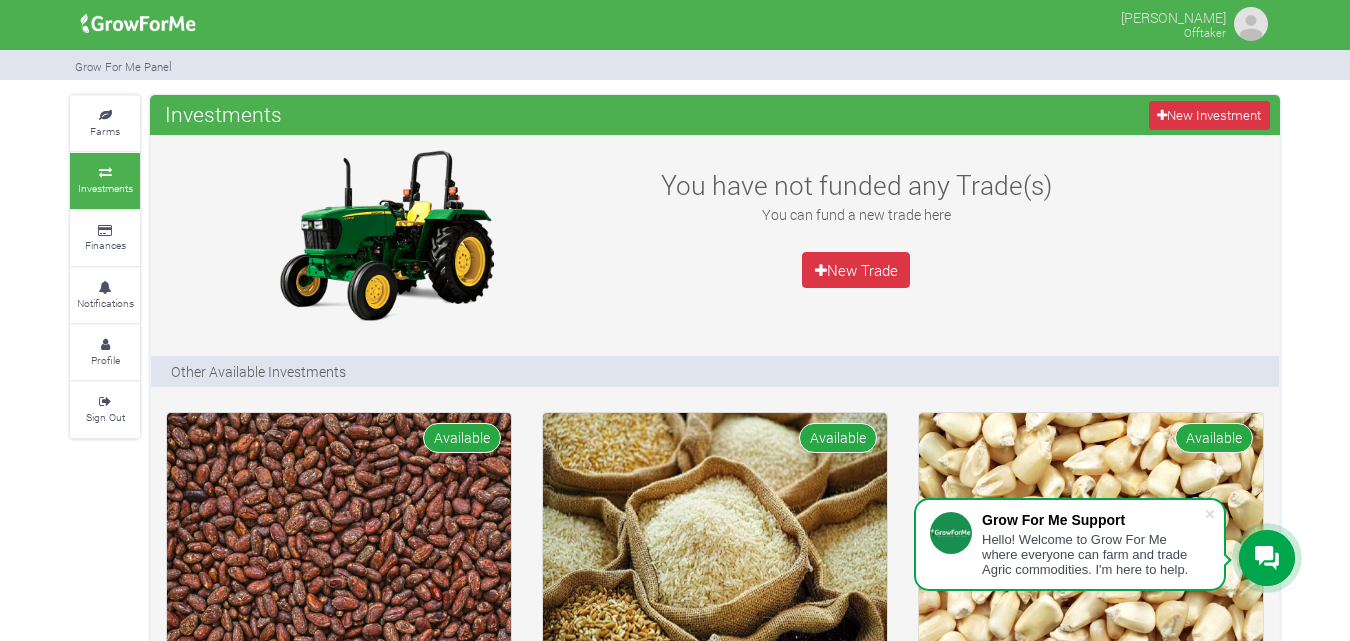 scroll, scrollTop: 0, scrollLeft: 0, axis: both 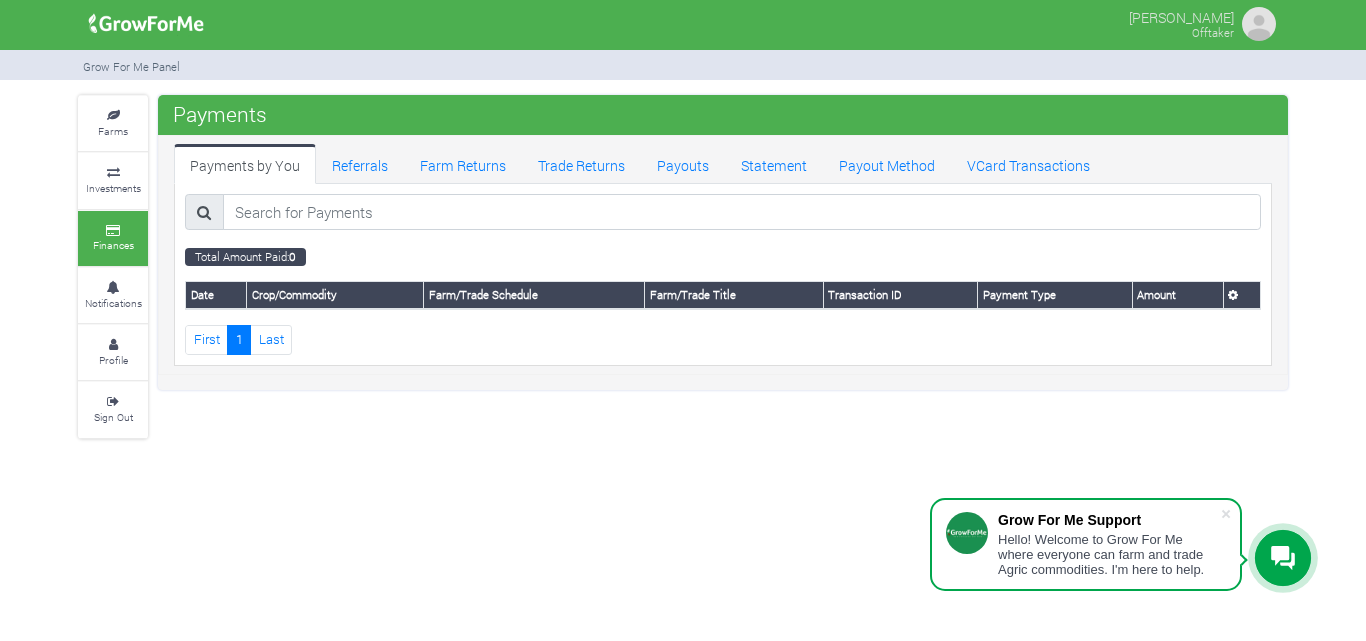 click on "Notifications" at bounding box center [113, 303] 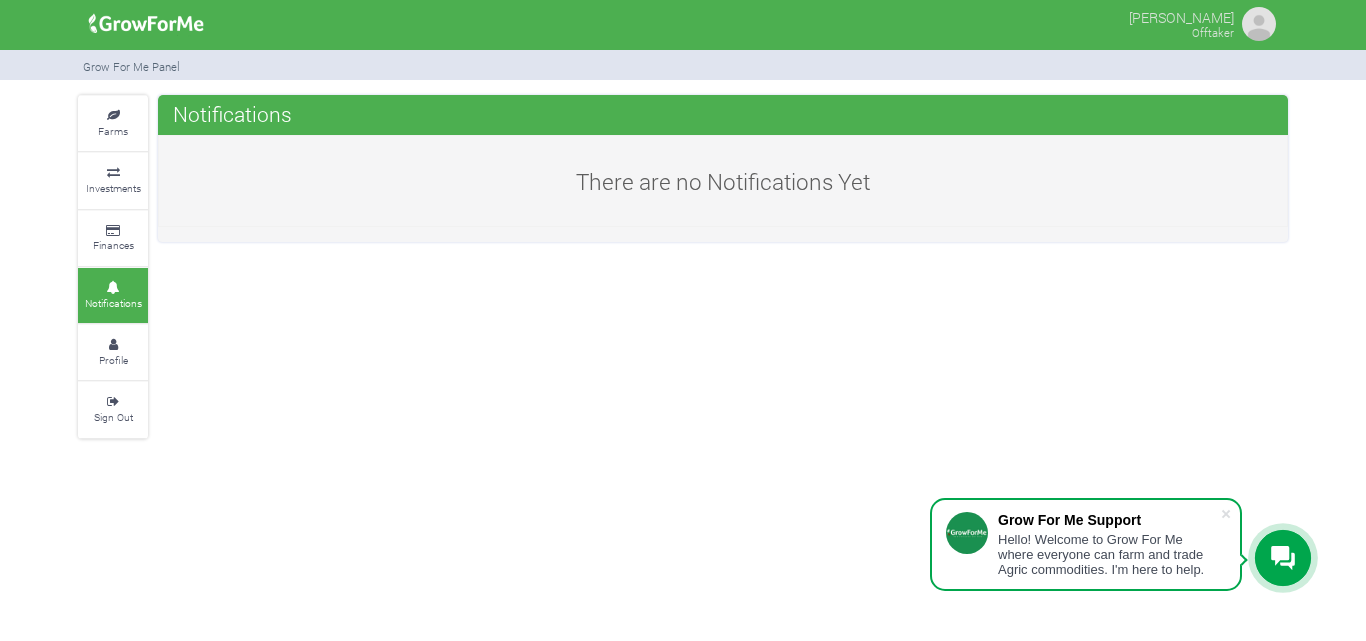 scroll, scrollTop: 0, scrollLeft: 0, axis: both 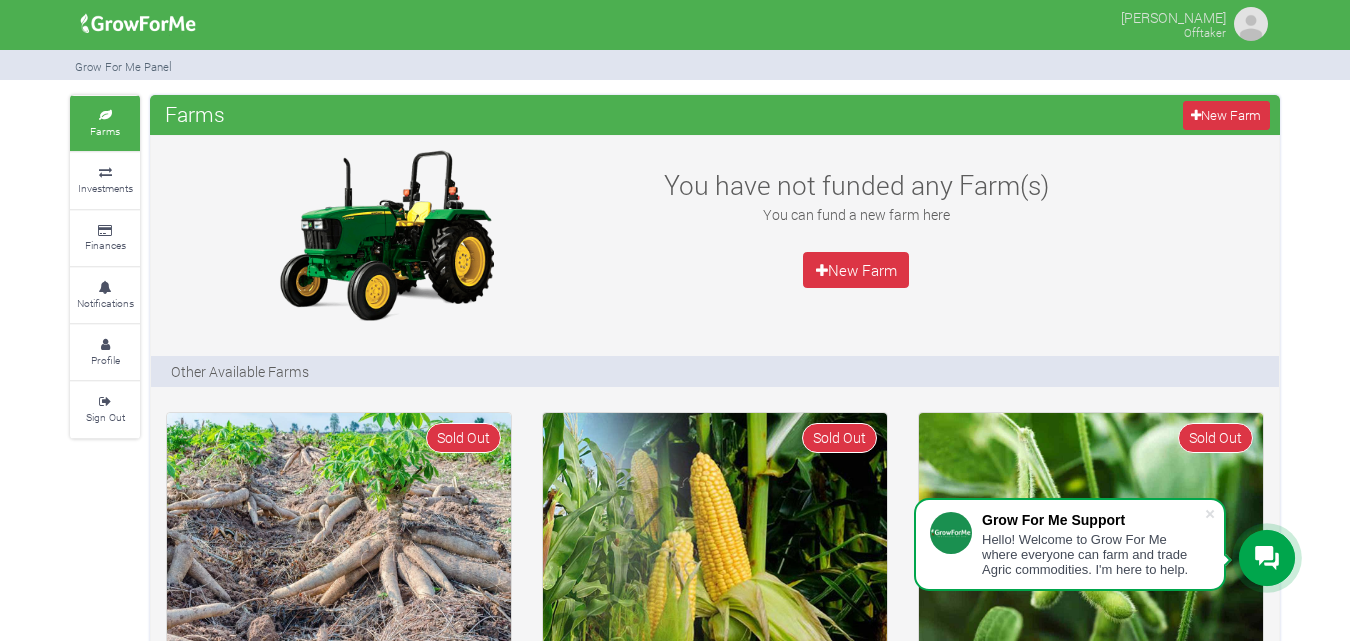 click at bounding box center (1251, 24) 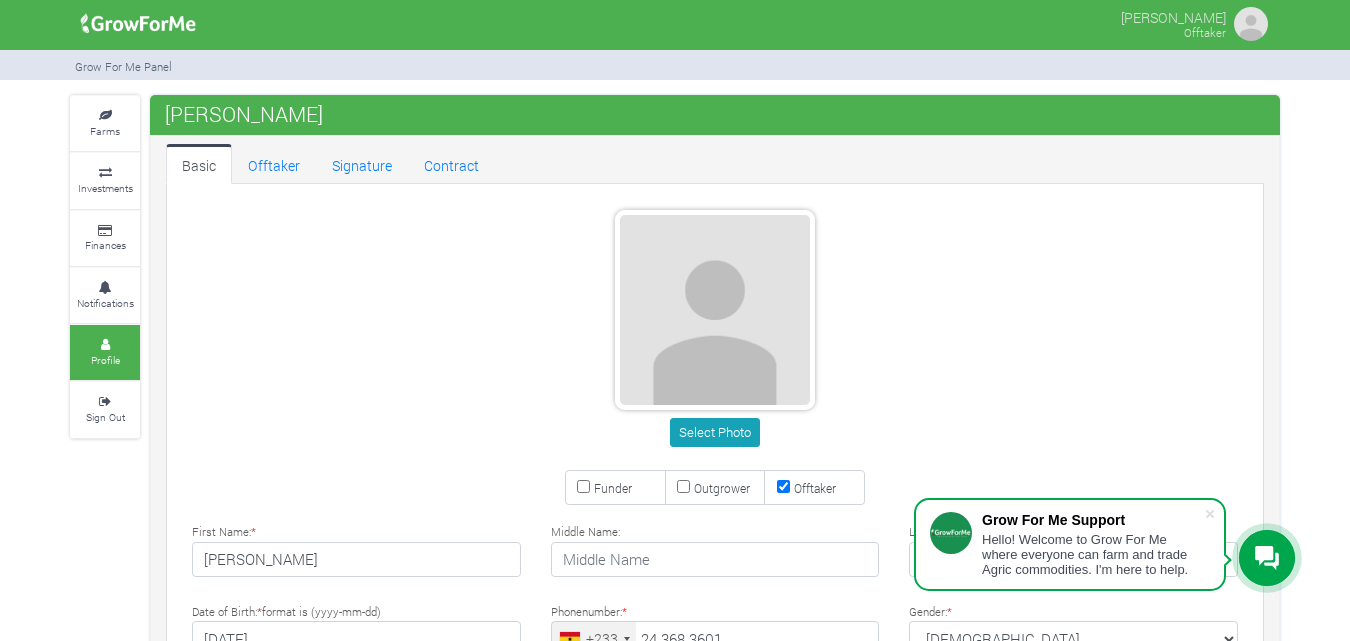 scroll, scrollTop: 0, scrollLeft: 0, axis: both 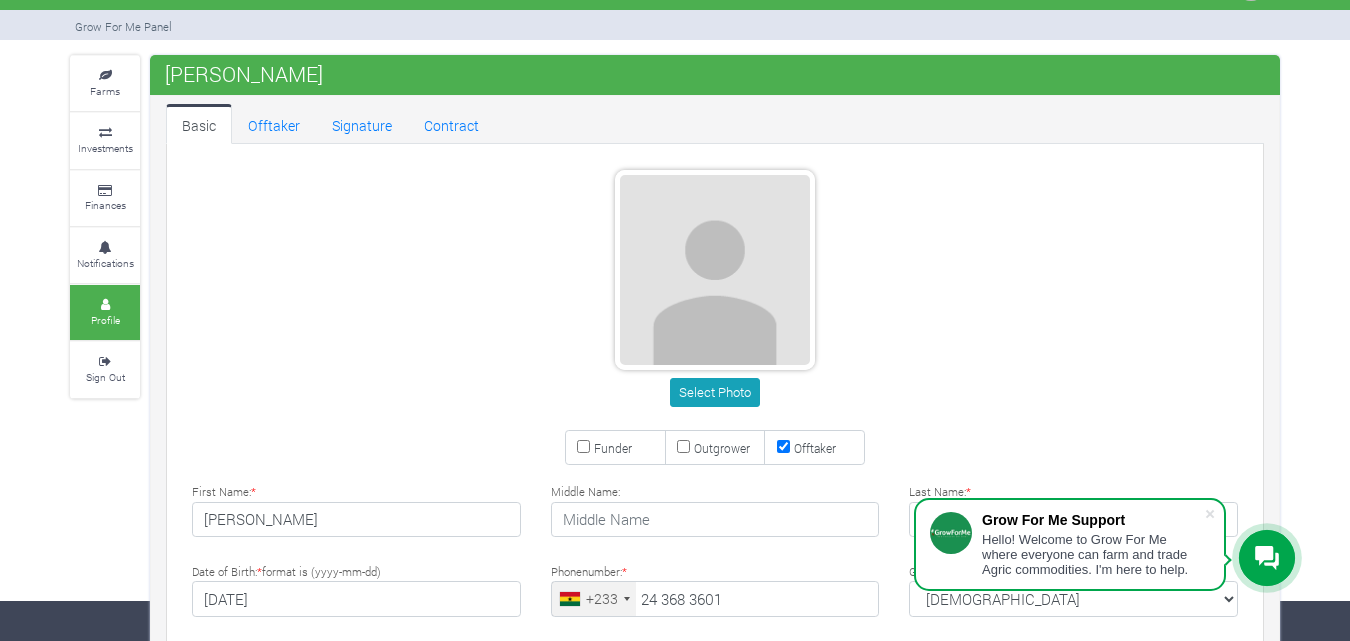click on "Sign Out" at bounding box center (105, 377) 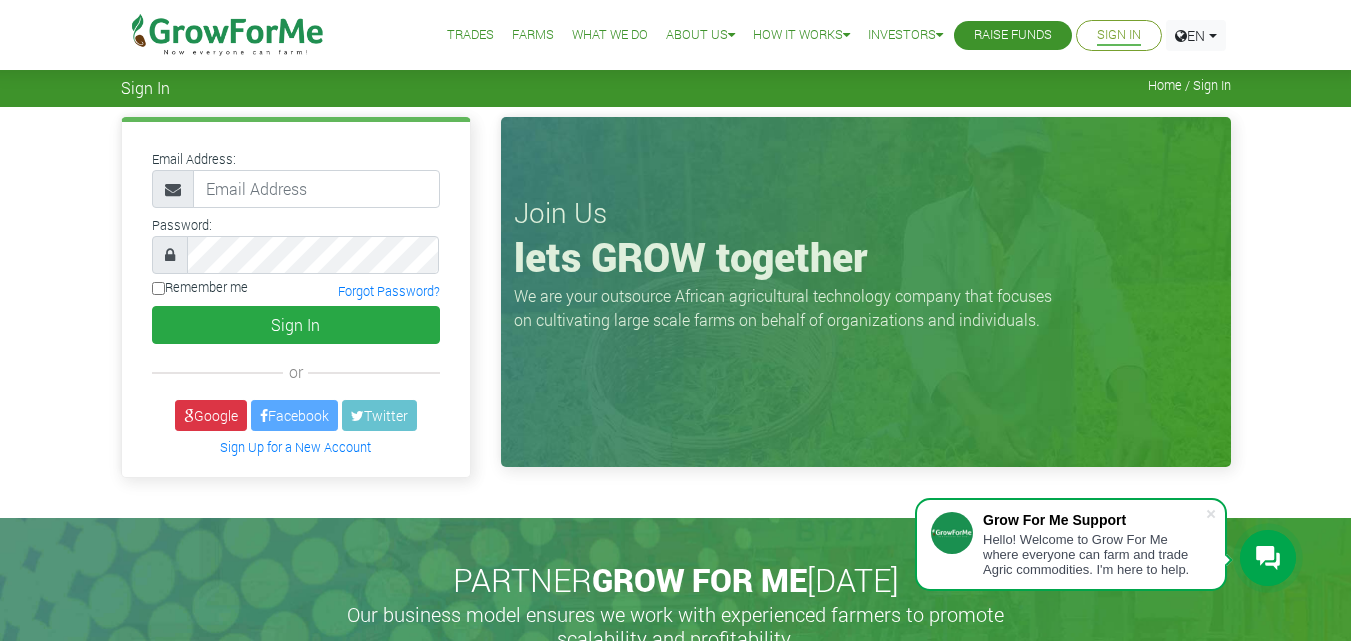 scroll, scrollTop: 0, scrollLeft: 0, axis: both 